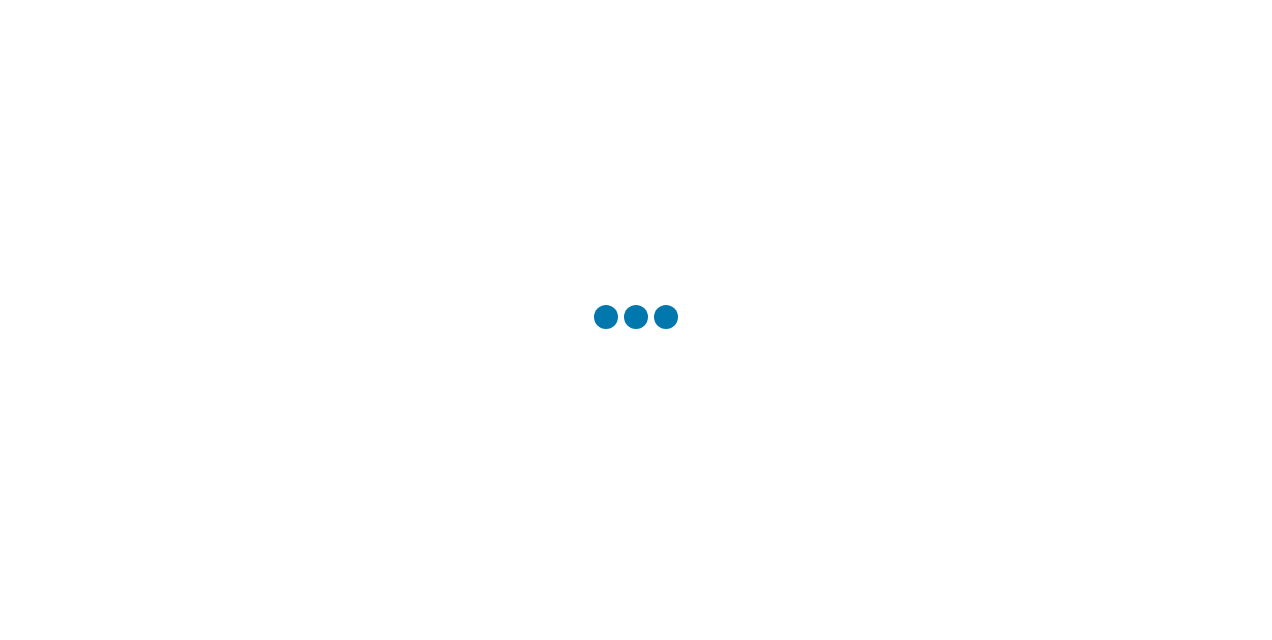 scroll, scrollTop: 0, scrollLeft: 0, axis: both 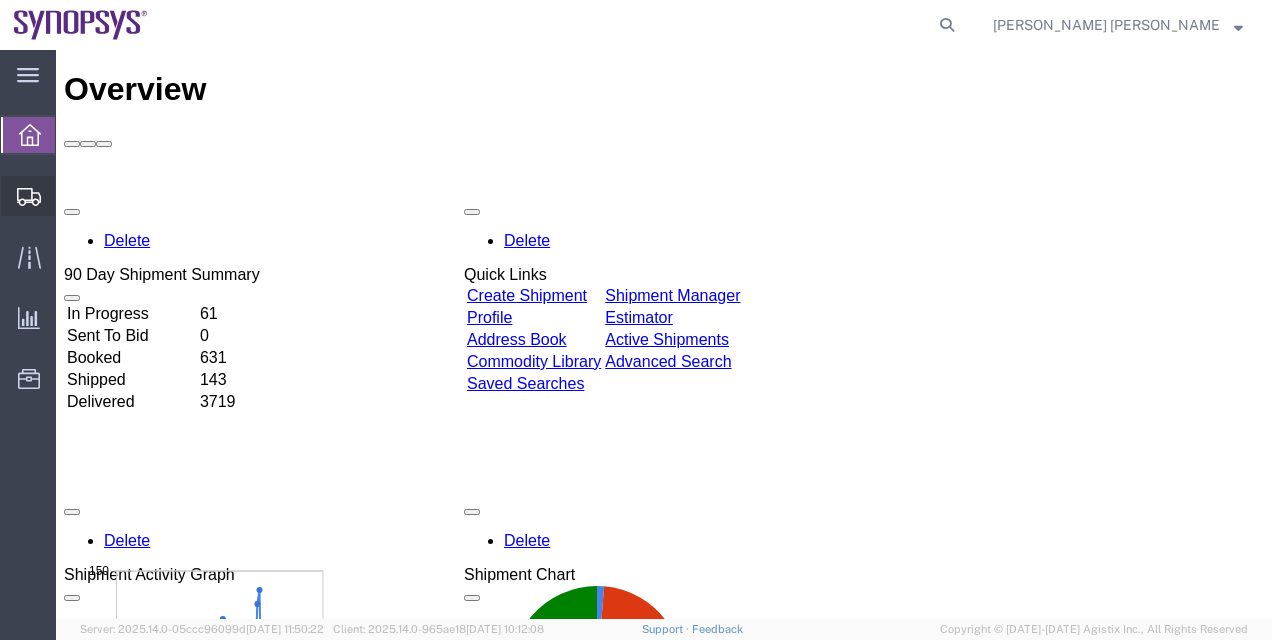 click on "Shipment Manager" 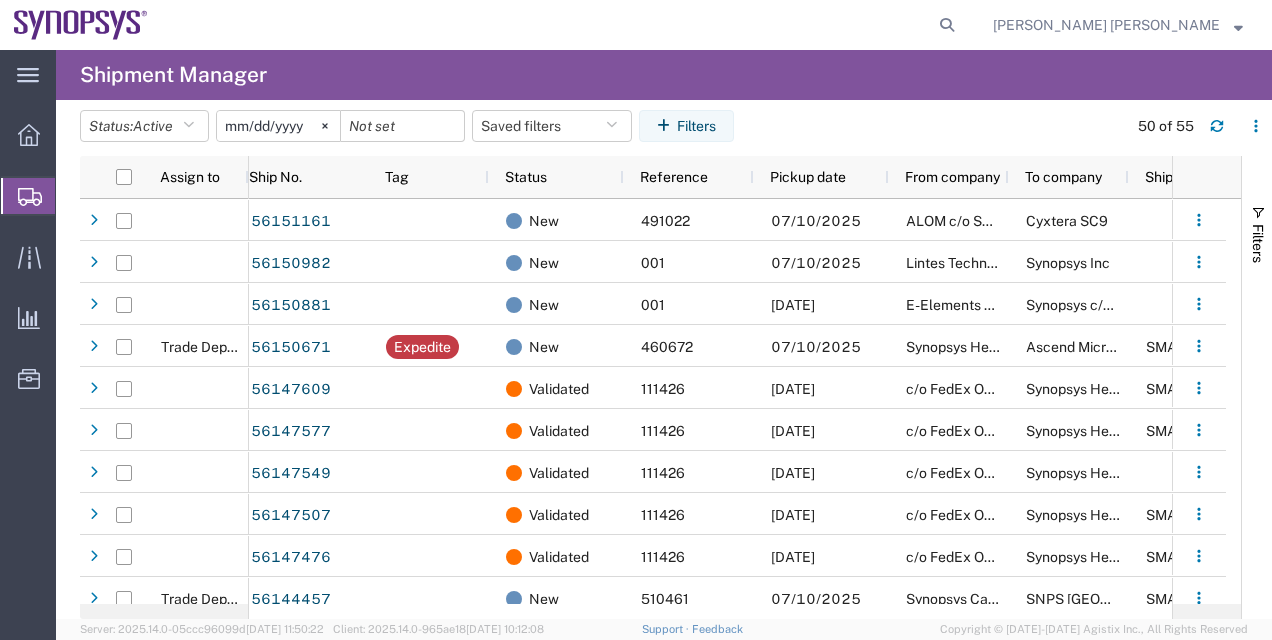 scroll, scrollTop: 486, scrollLeft: 0, axis: vertical 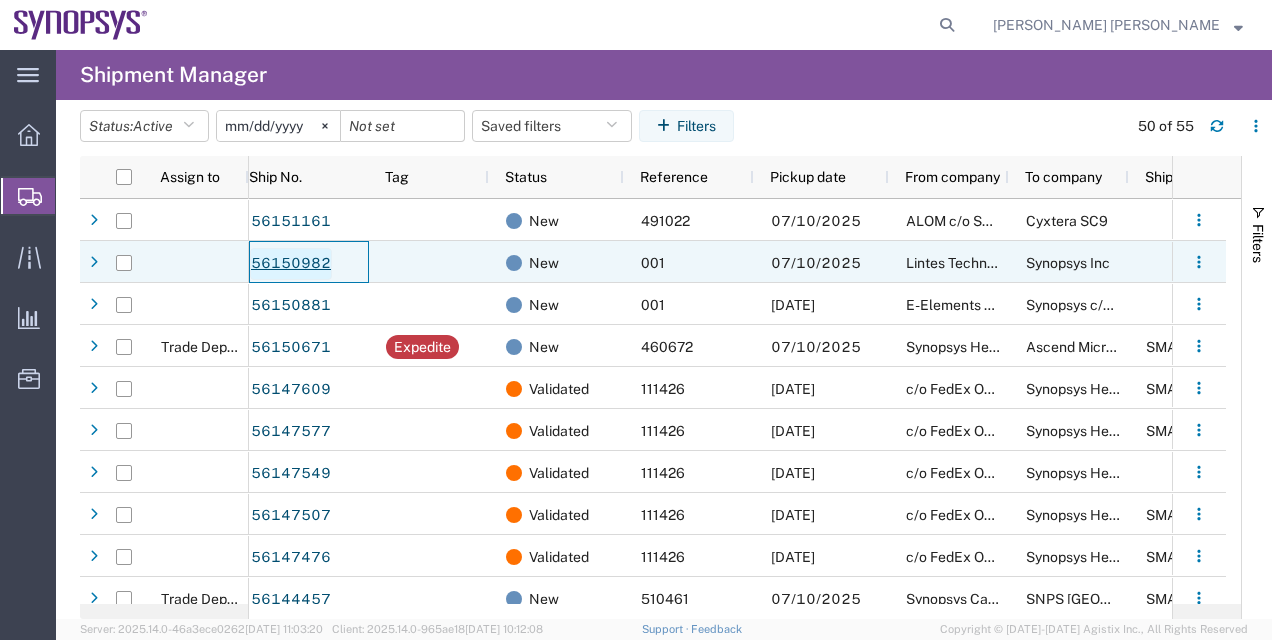 click on "56150982" 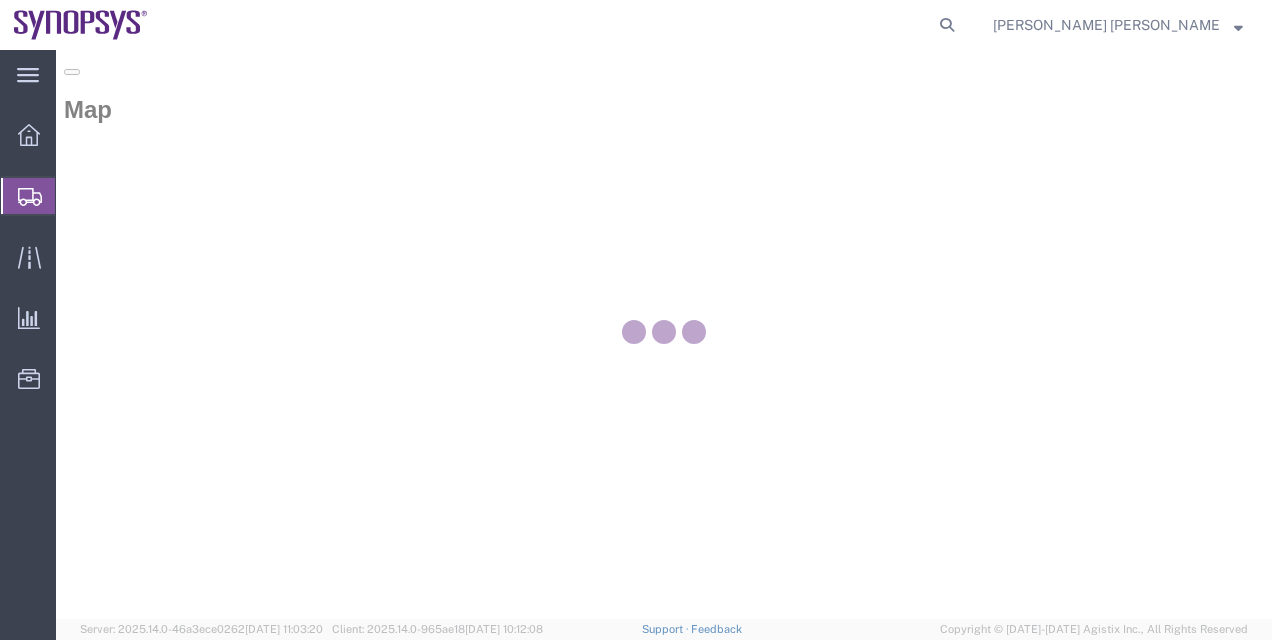 scroll, scrollTop: 0, scrollLeft: 0, axis: both 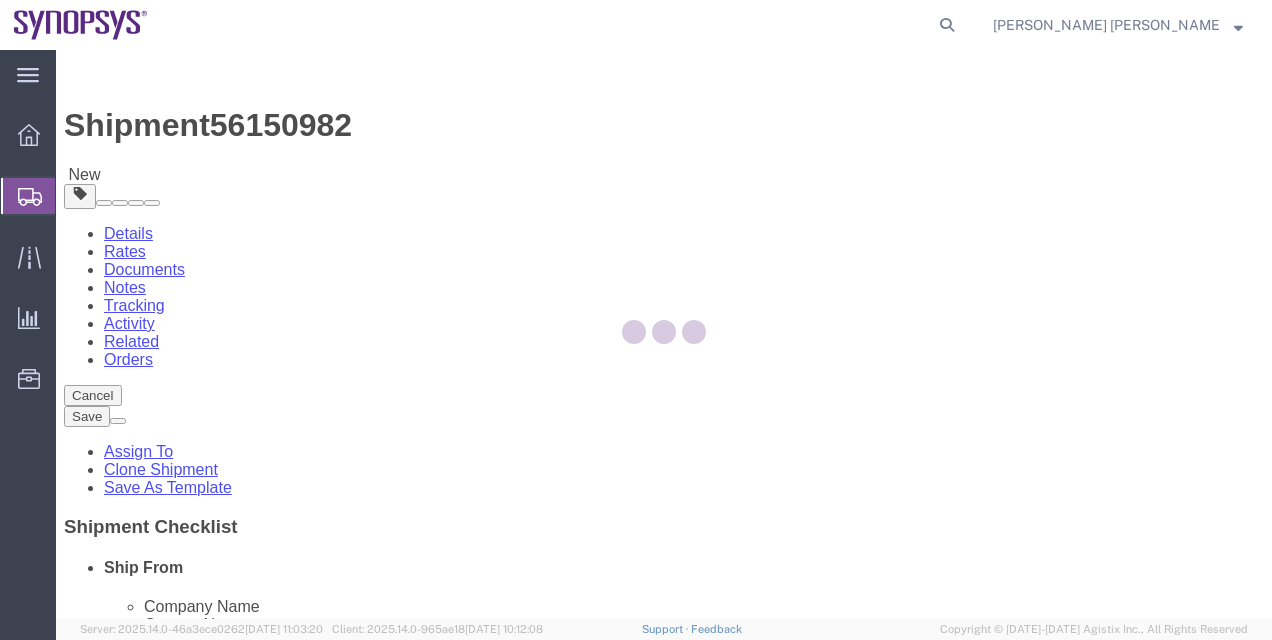 select 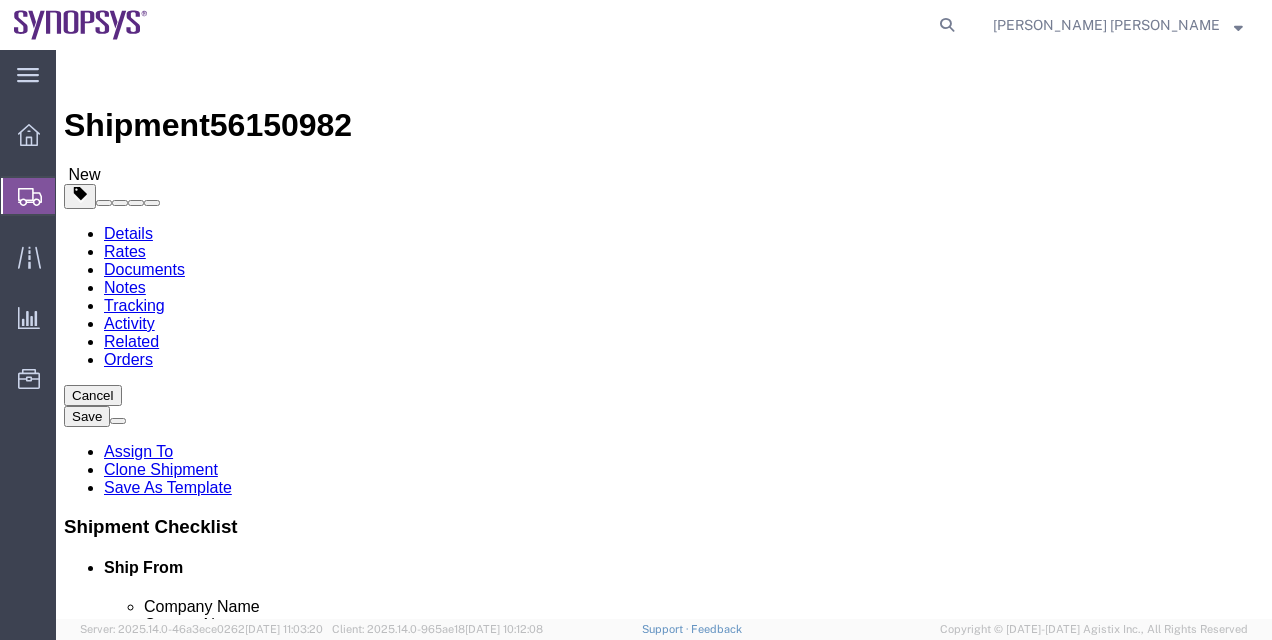 click on "Assign To" 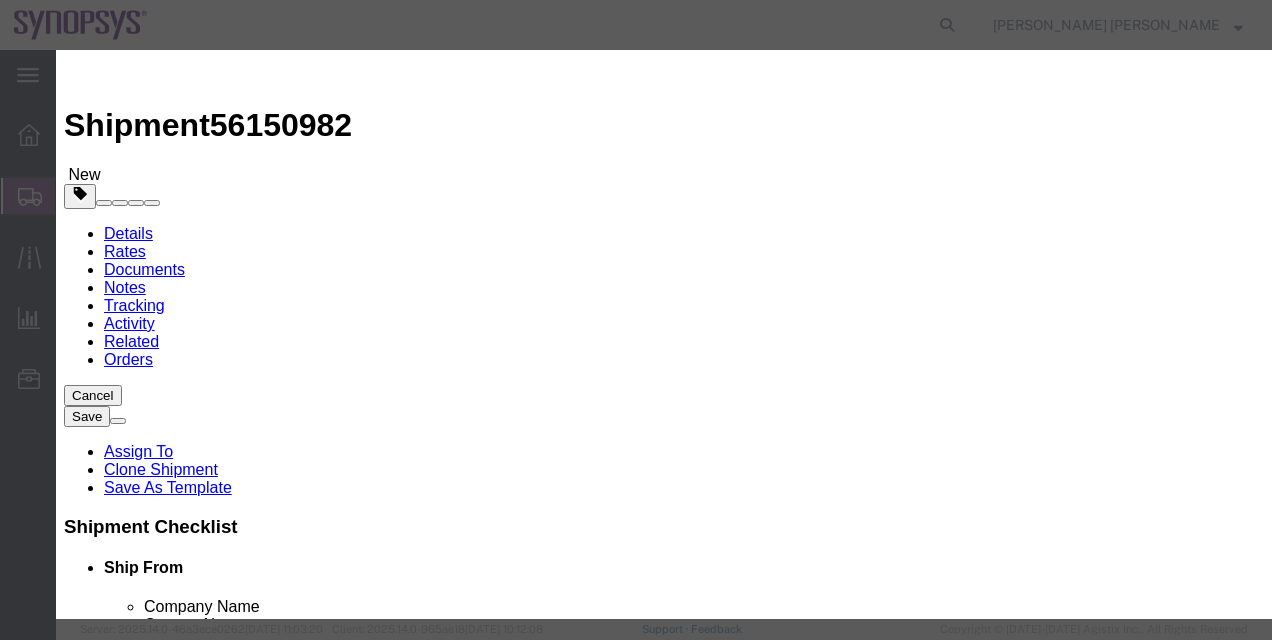 select on "117156" 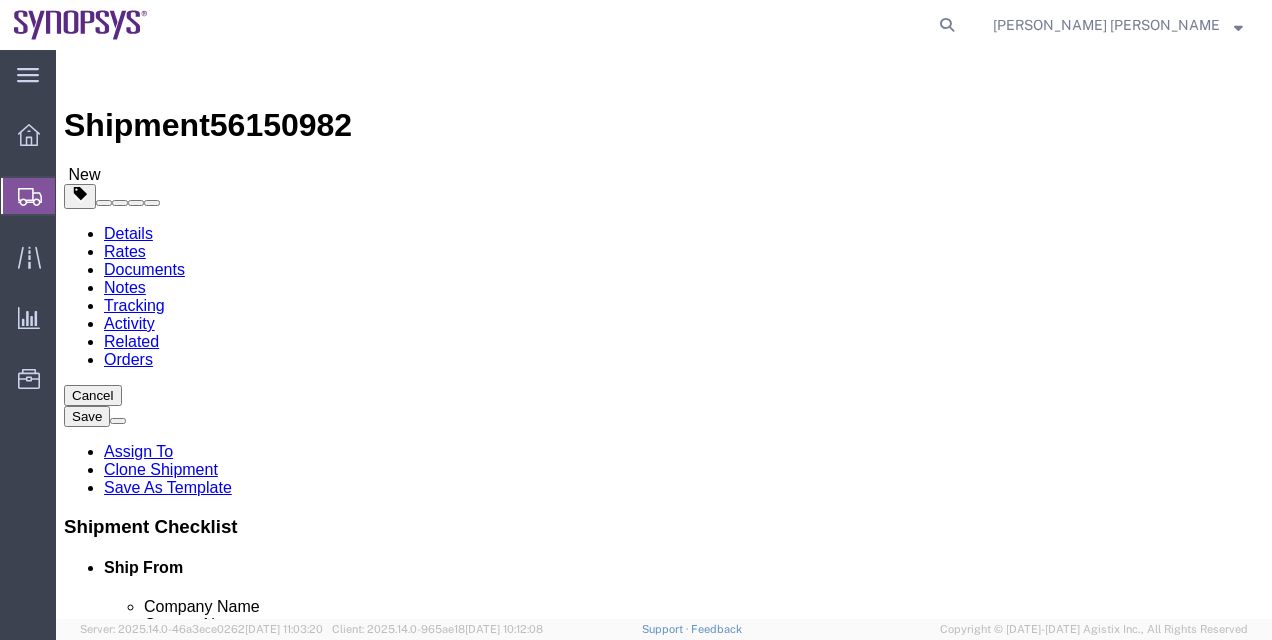 click on "Shipment Manager" 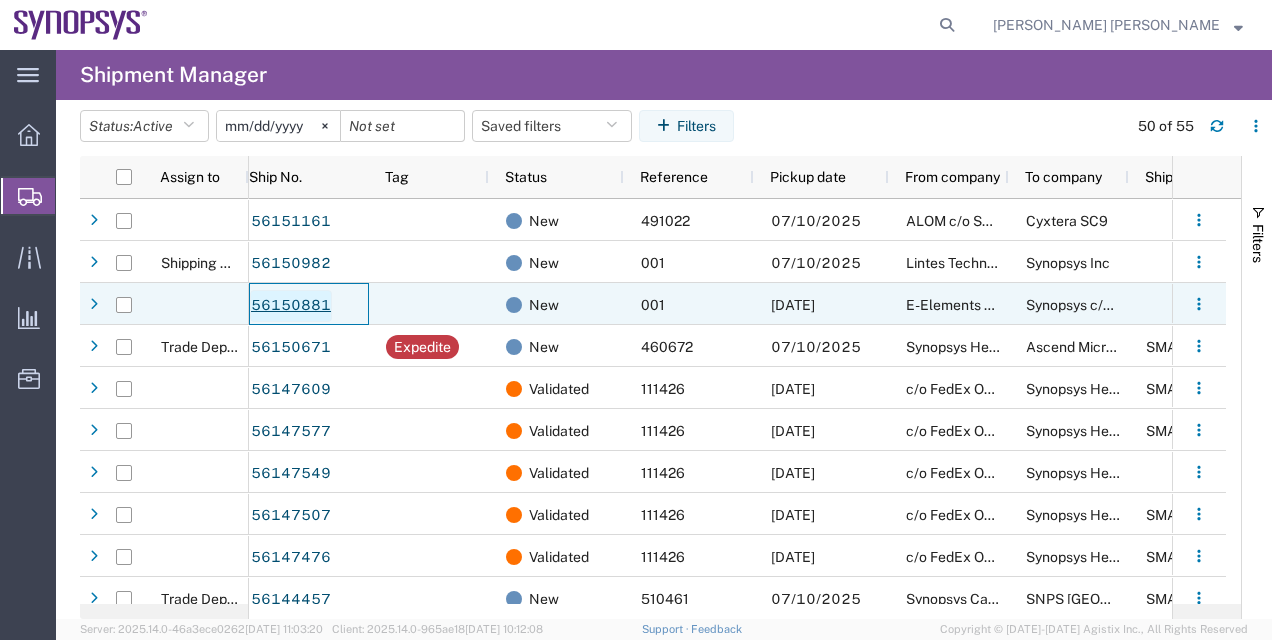 click on "56150881" 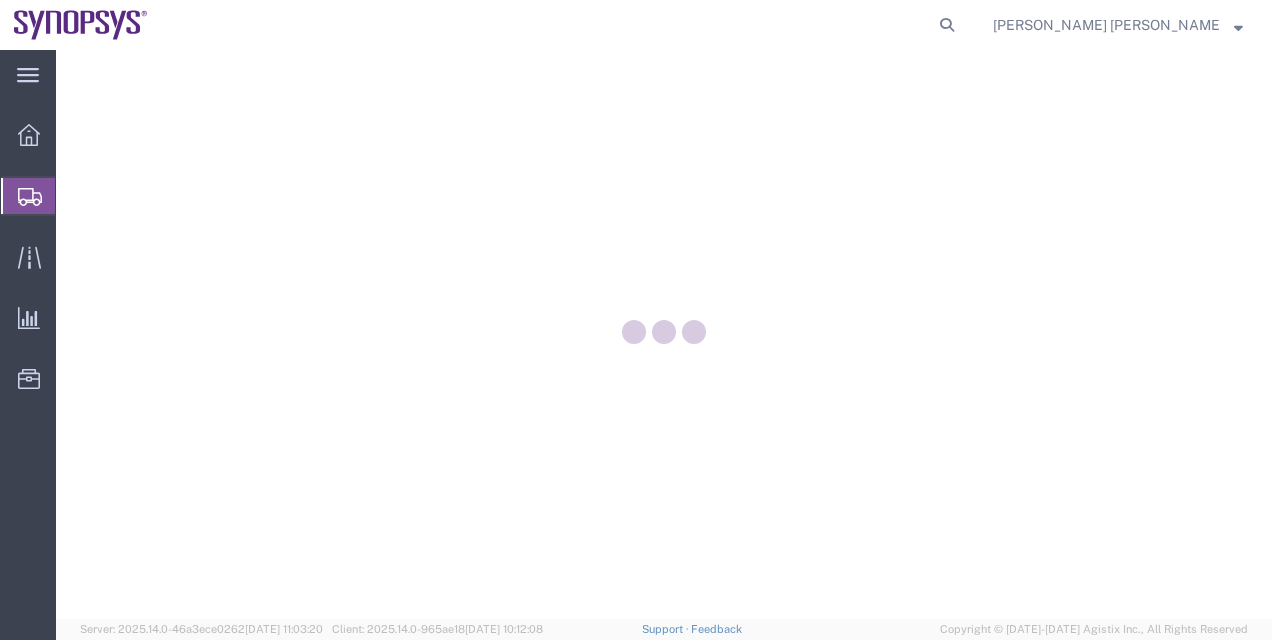 scroll, scrollTop: 0, scrollLeft: 0, axis: both 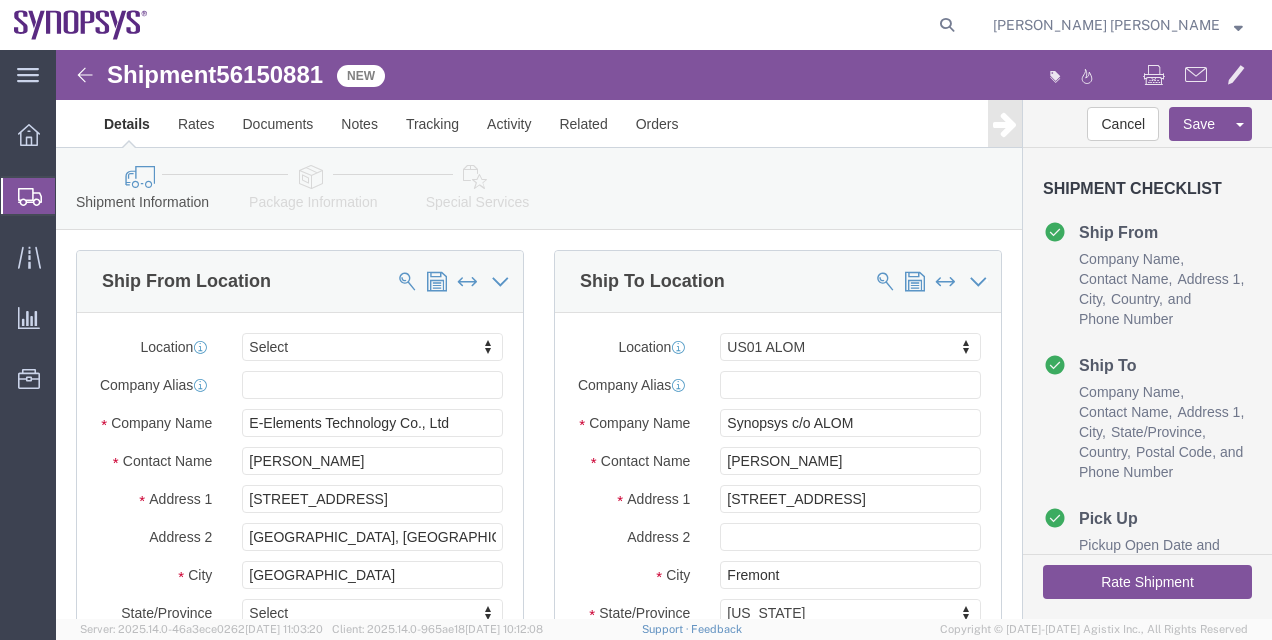 select 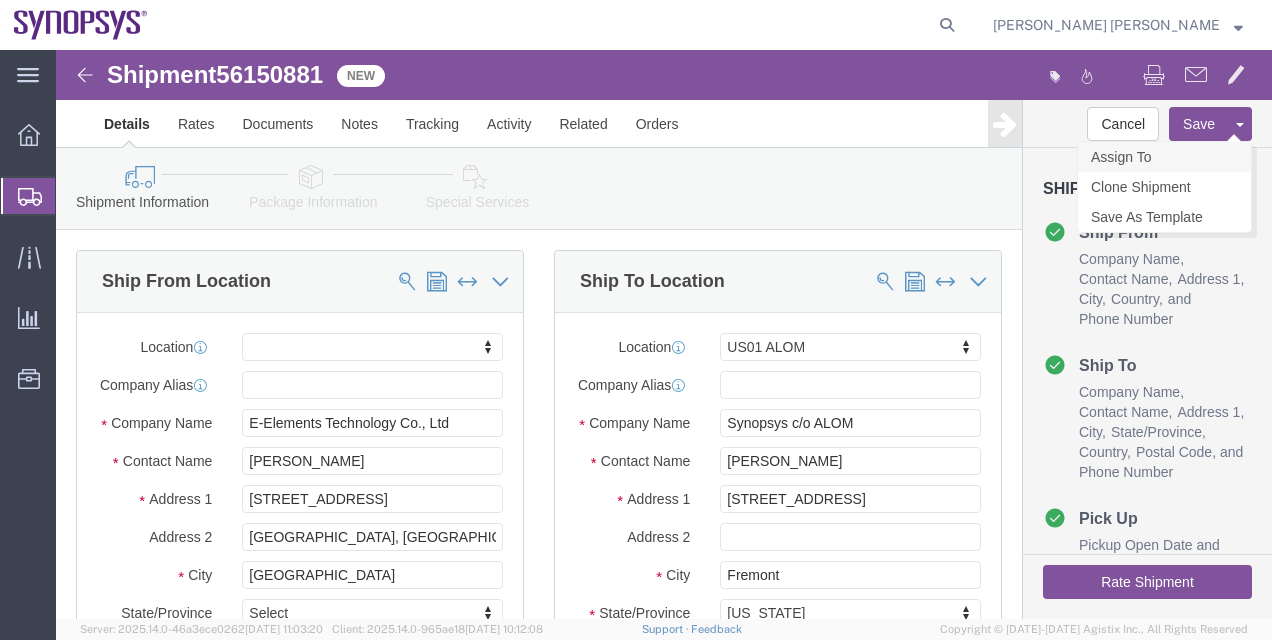 click on "Assign To" 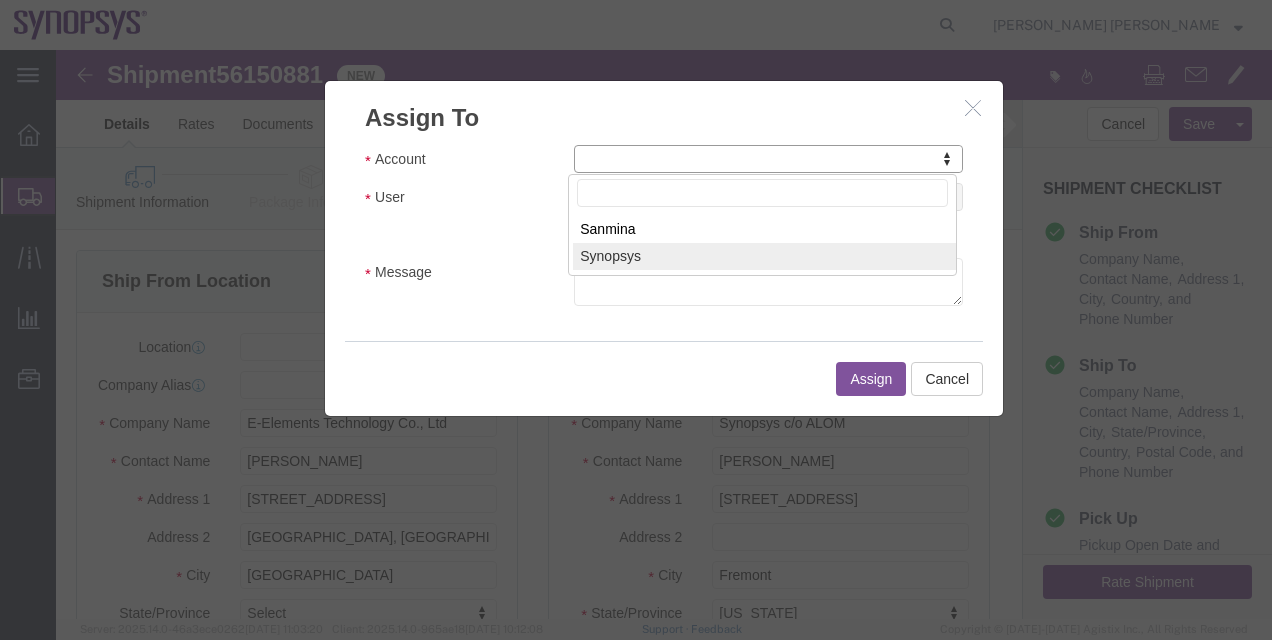 select on "117156" 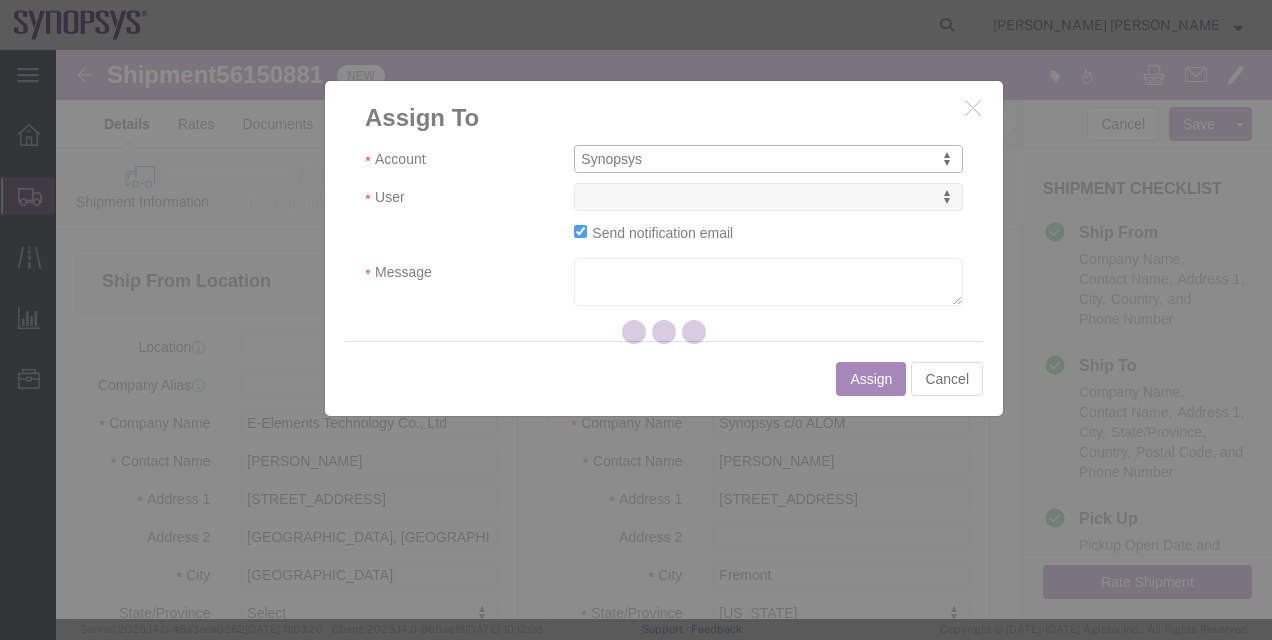 select 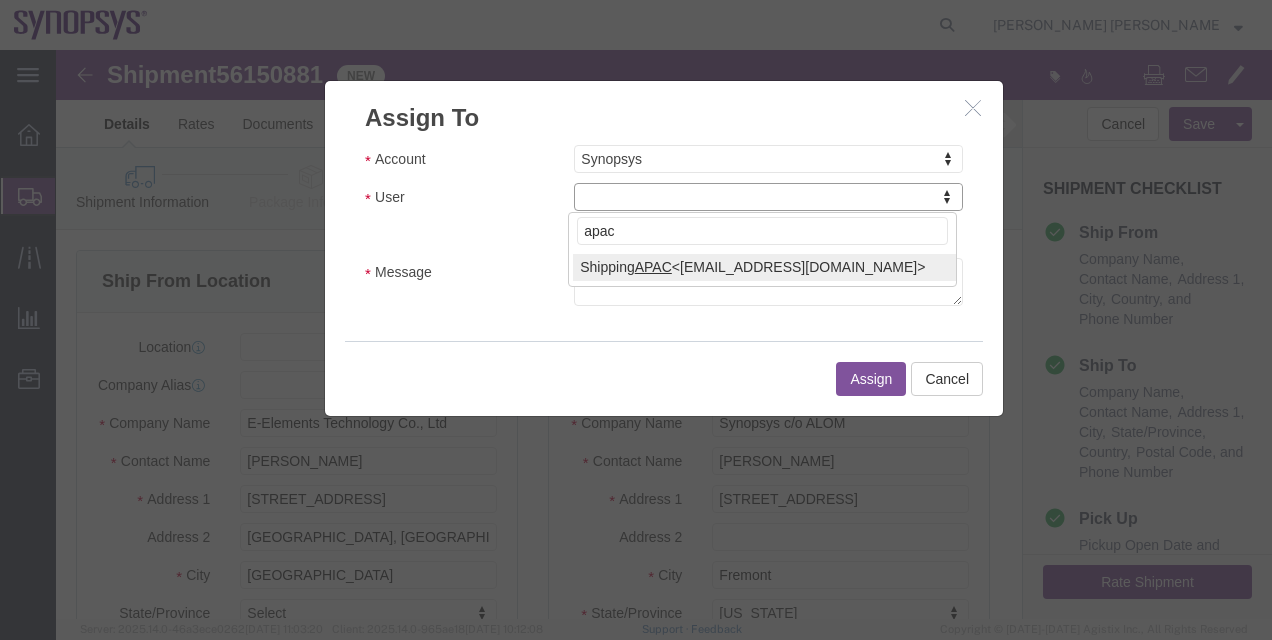type on "apac" 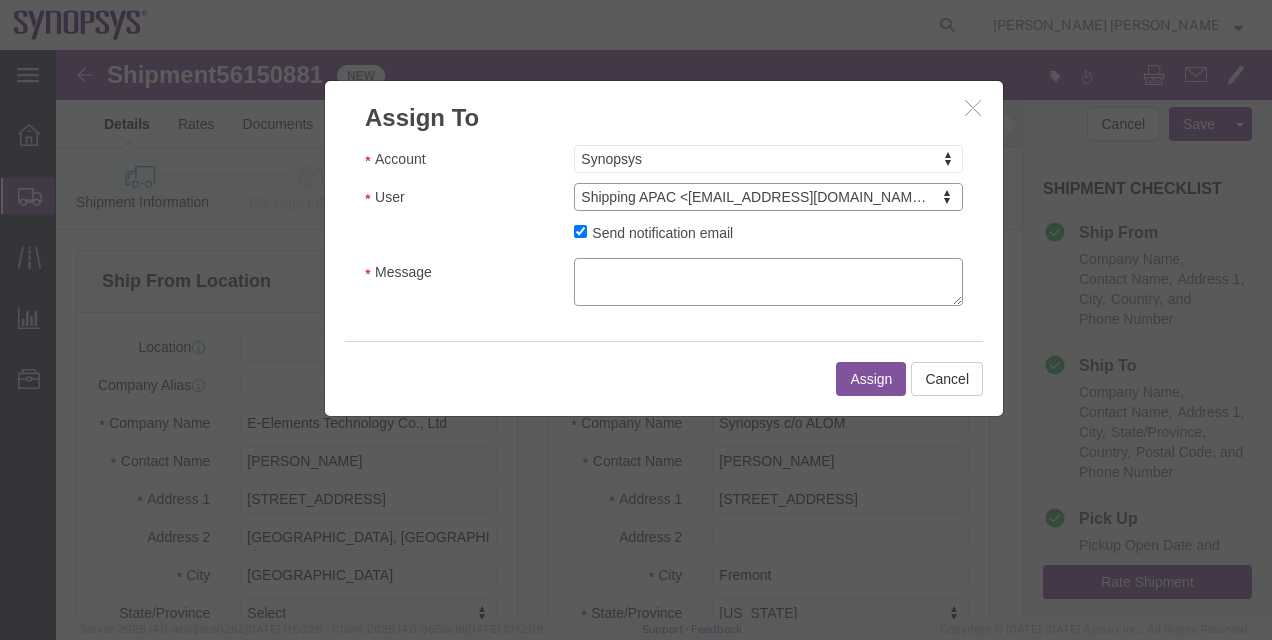 click on "Message" 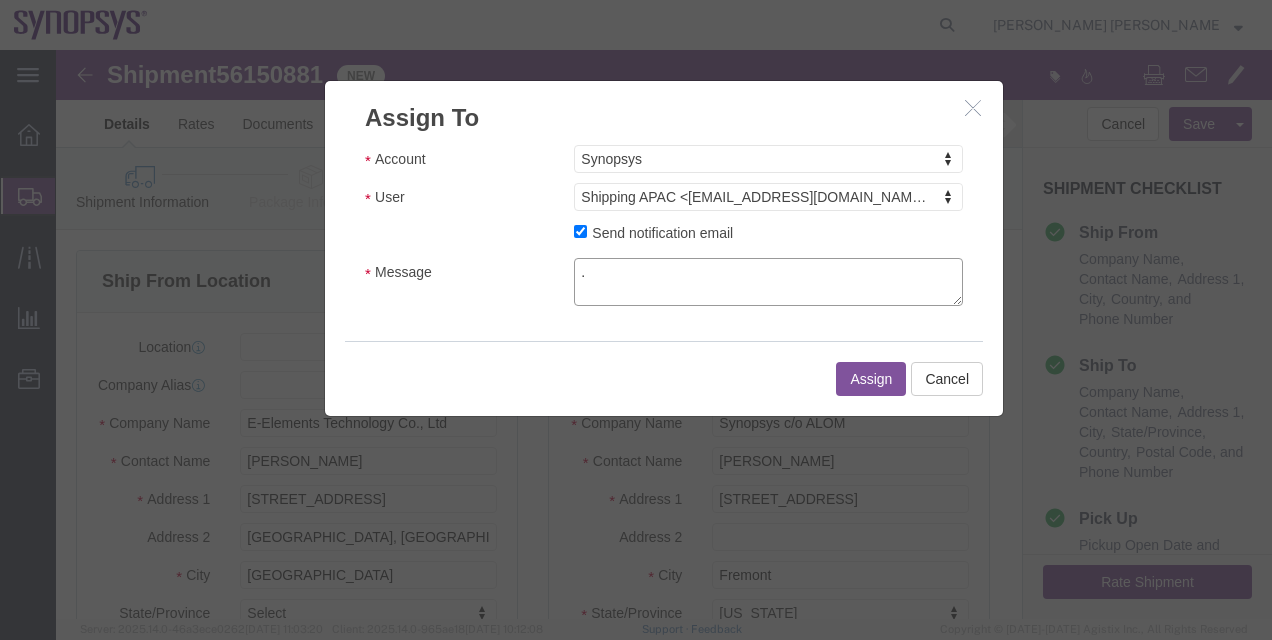 type on "." 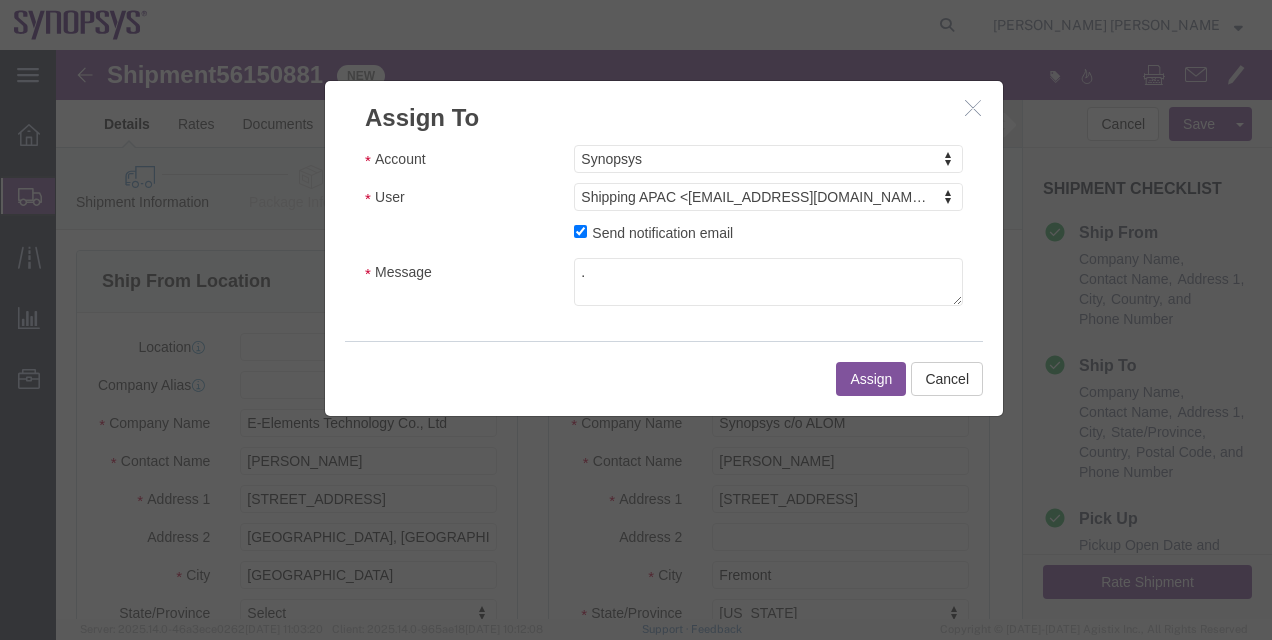 click on "Assign" 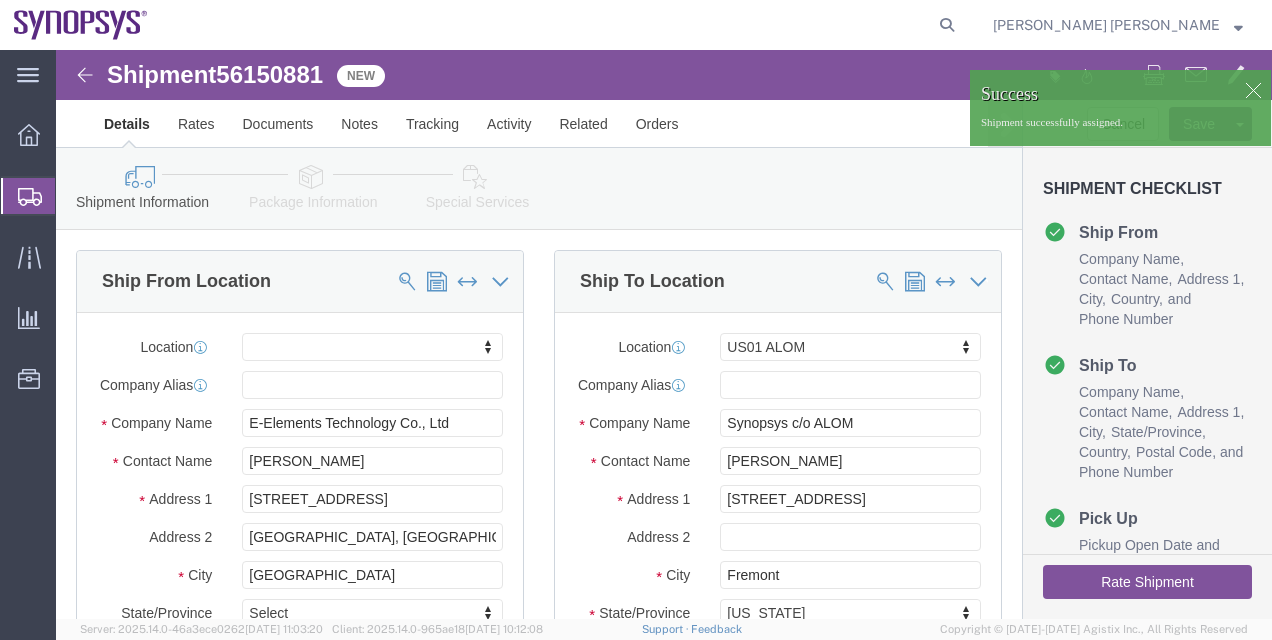click on "Shipment Manager" 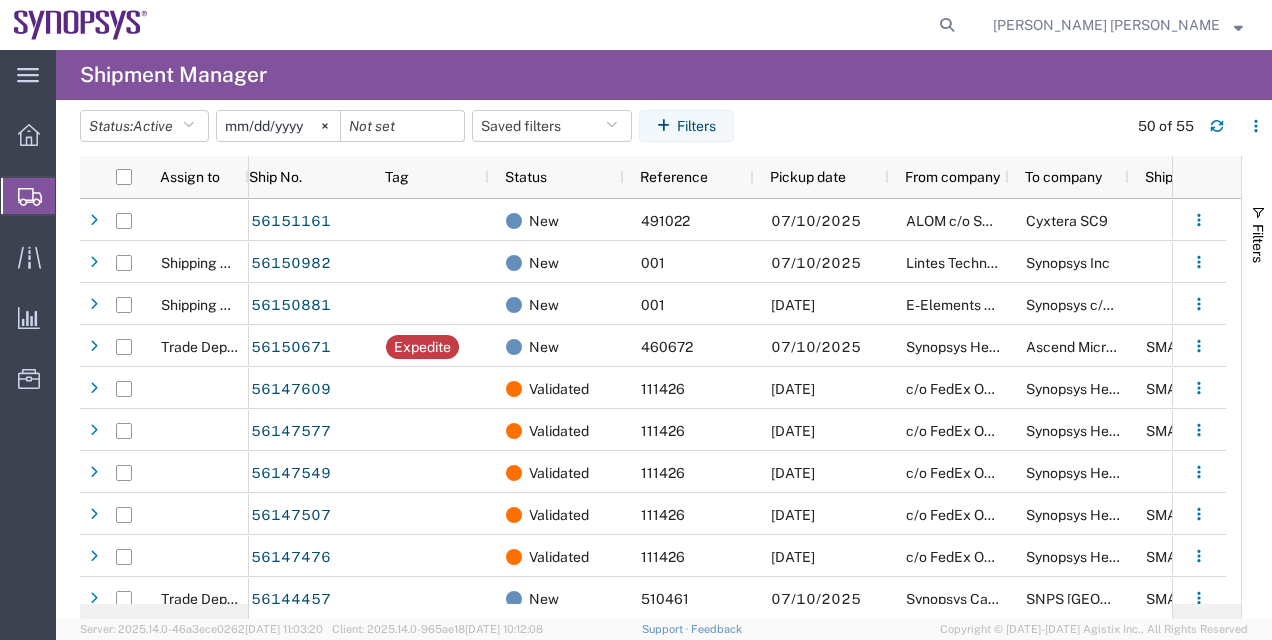 scroll, scrollTop: 374, scrollLeft: 0, axis: vertical 